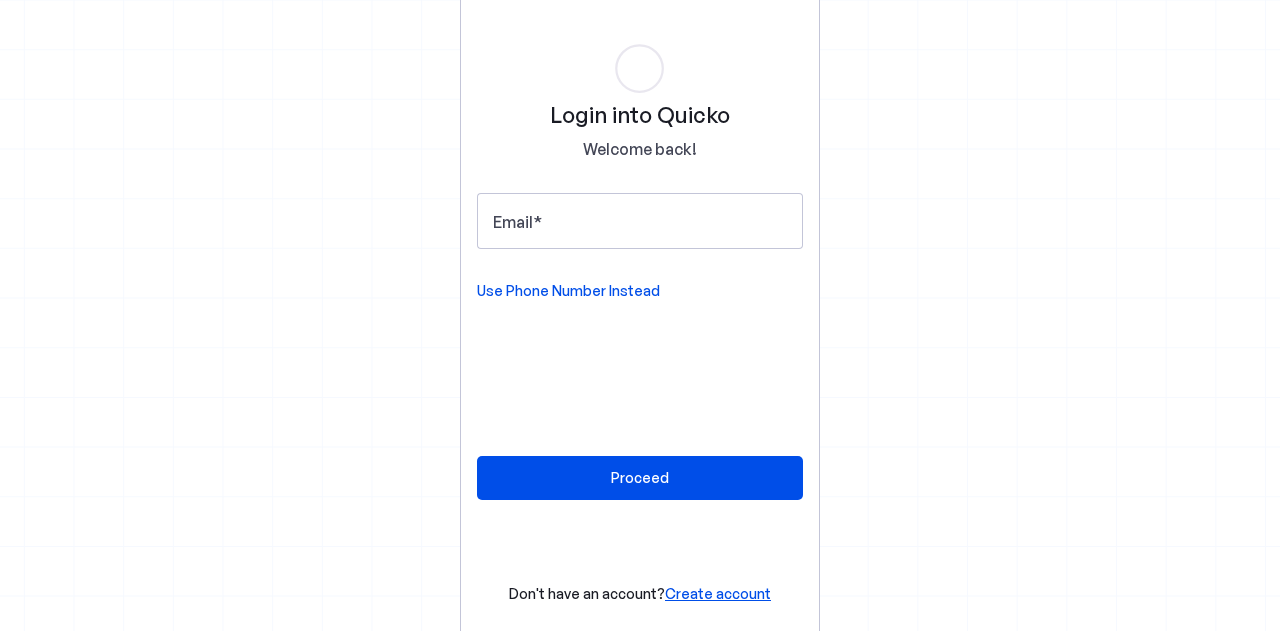 scroll, scrollTop: 0, scrollLeft: 0, axis: both 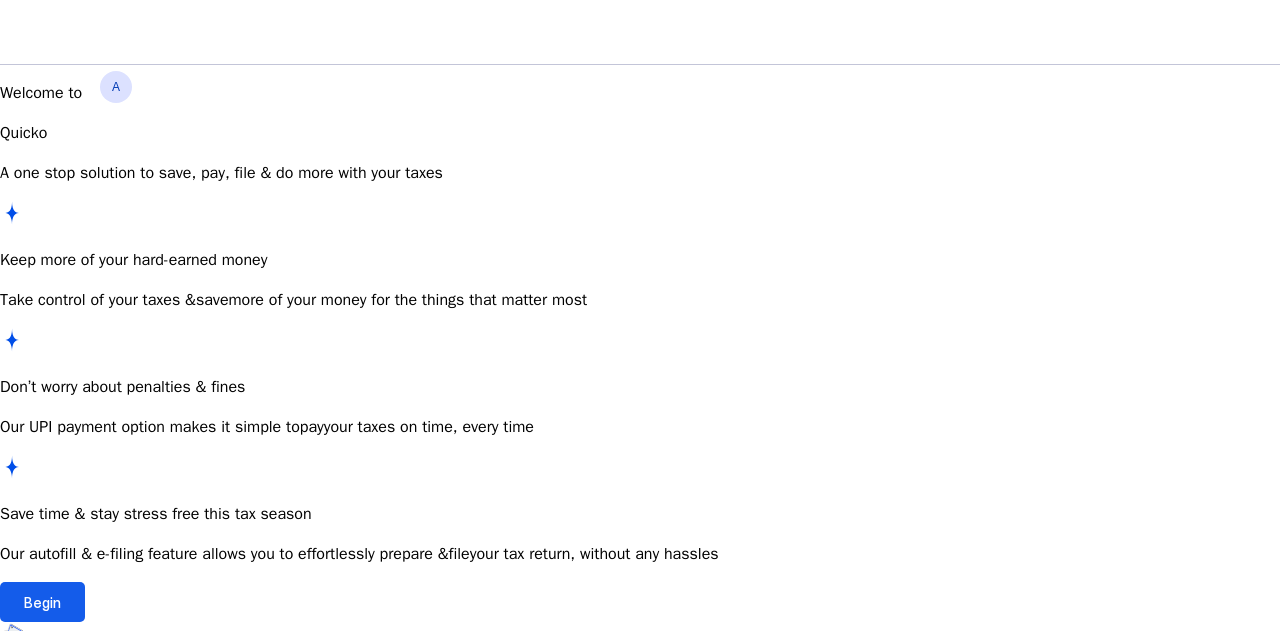 click on "Begin" at bounding box center (42, 602) 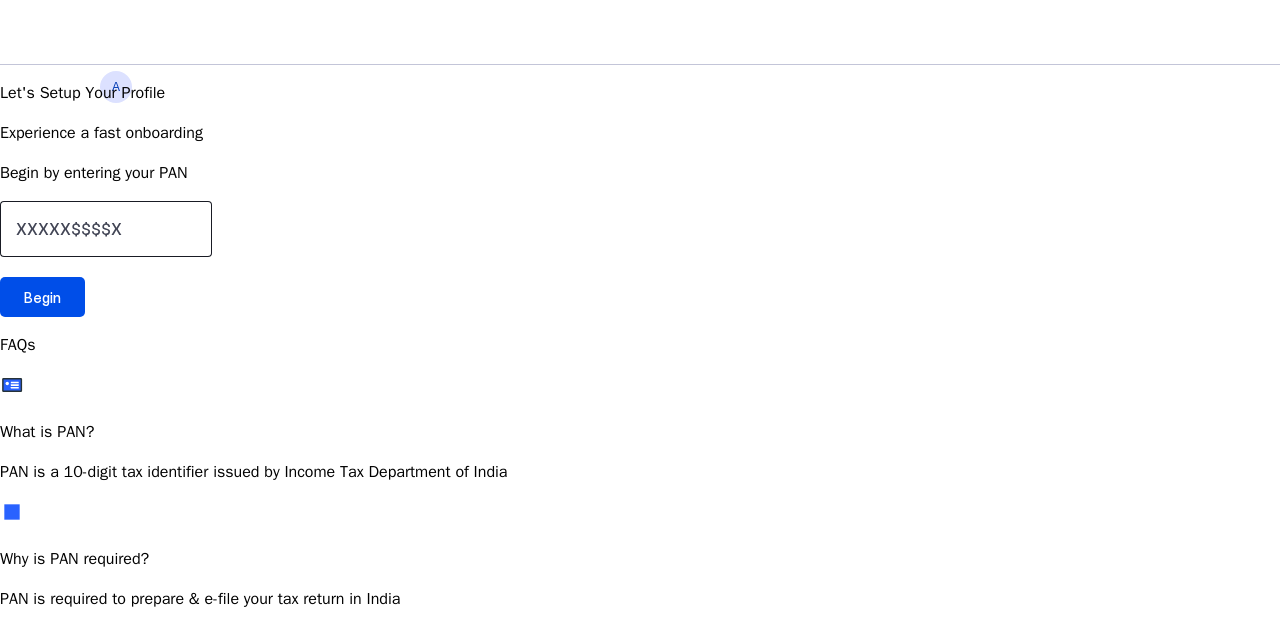 click at bounding box center [106, 229] 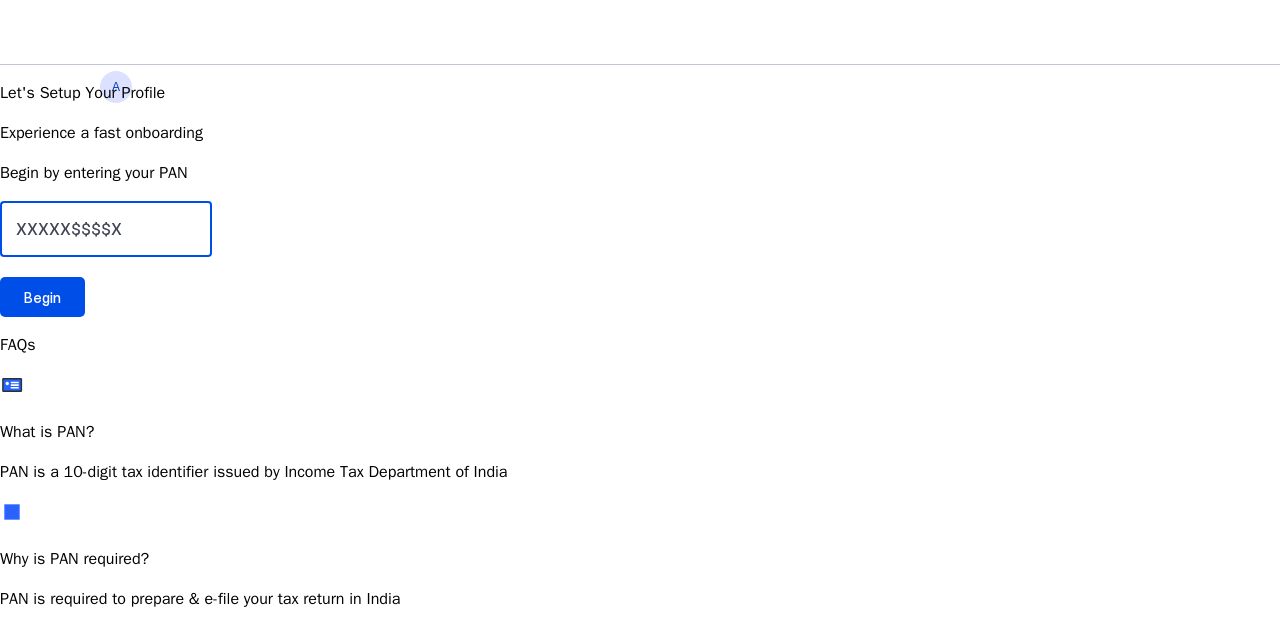 drag, startPoint x: 346, startPoint y: 389, endPoint x: 125, endPoint y: 379, distance: 221.22614 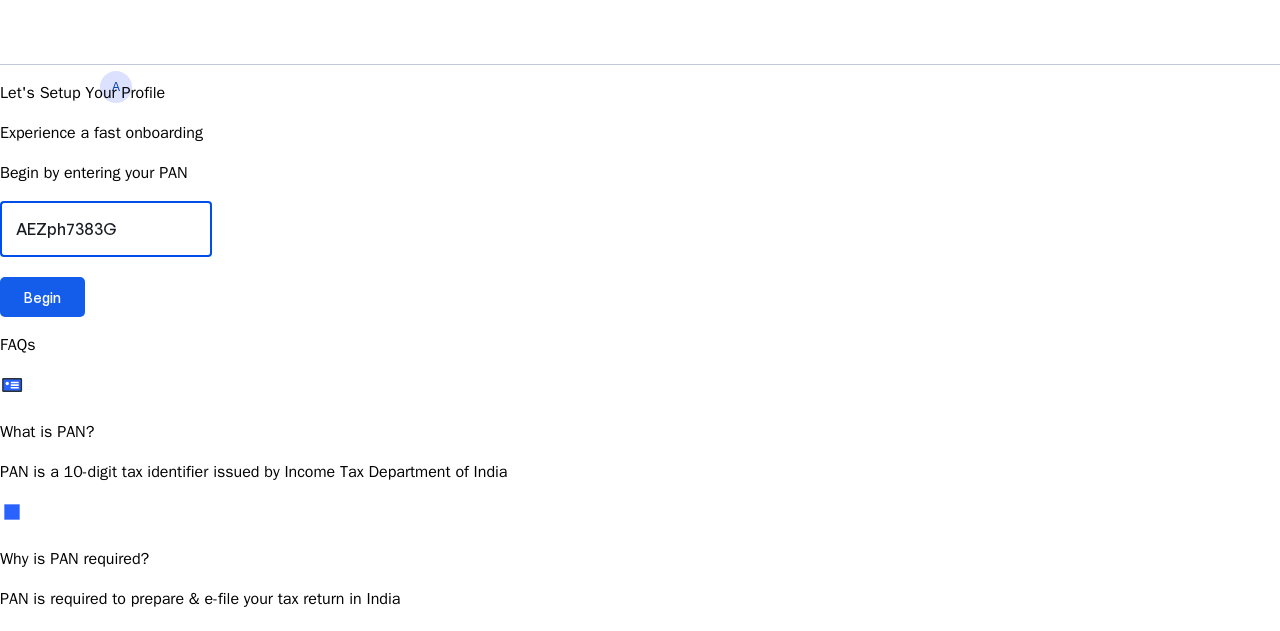 type on "AEZph7383G" 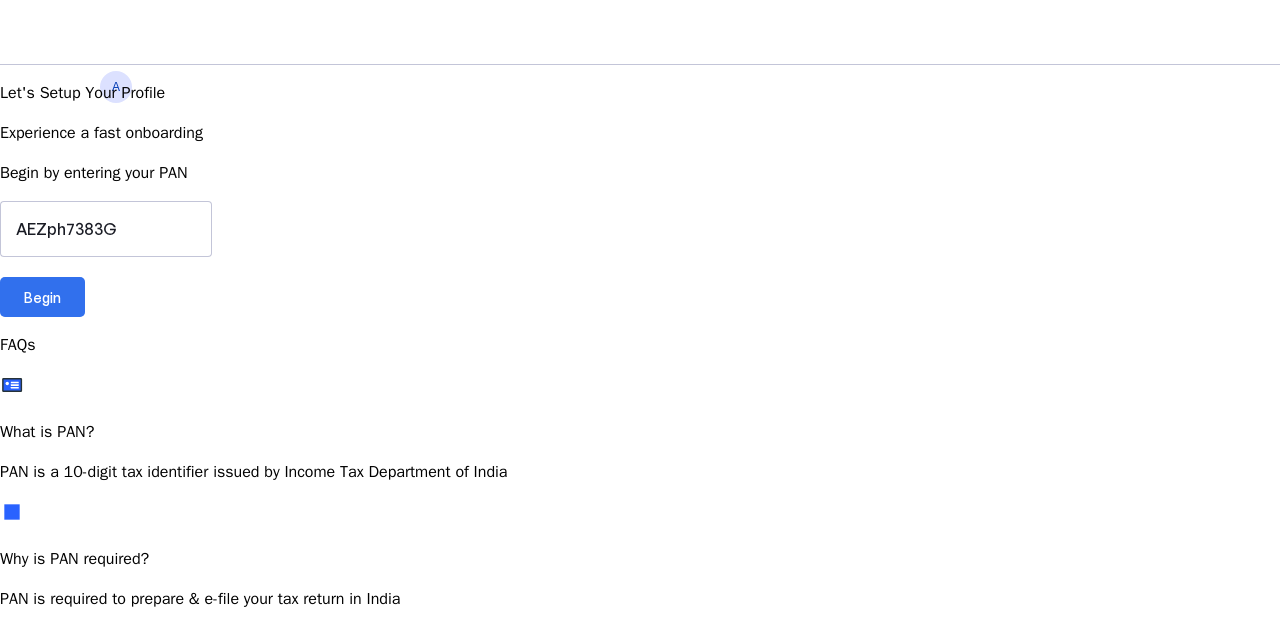 click at bounding box center [42, 297] 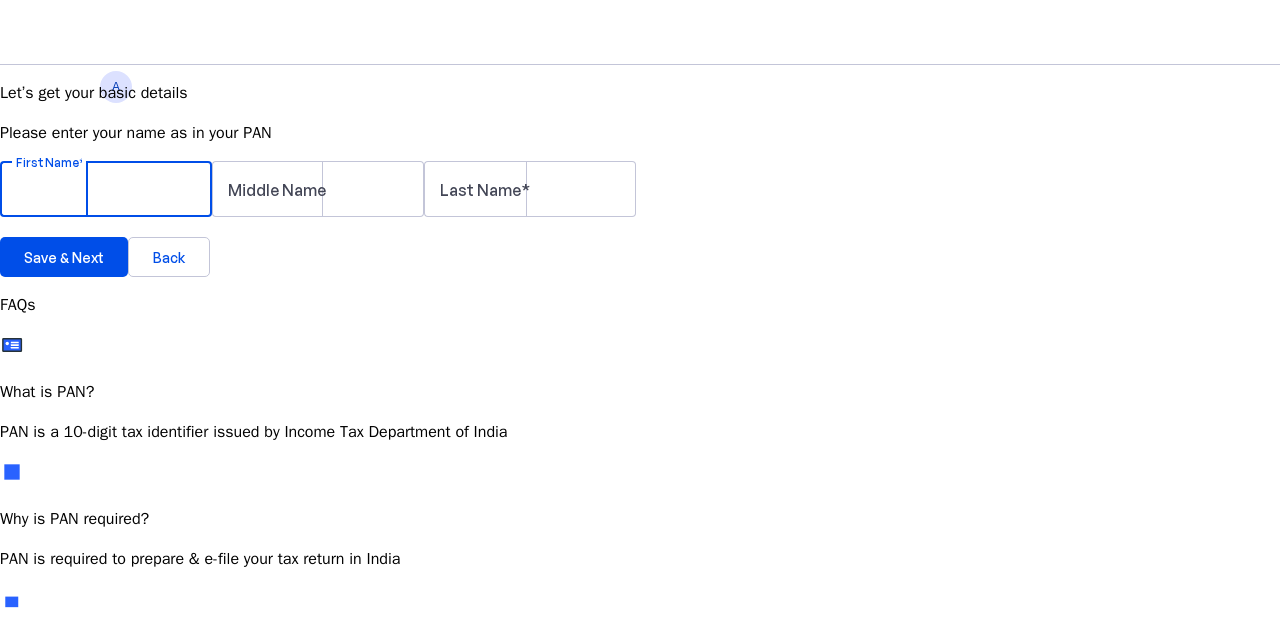 click on "First Name" at bounding box center [106, 189] 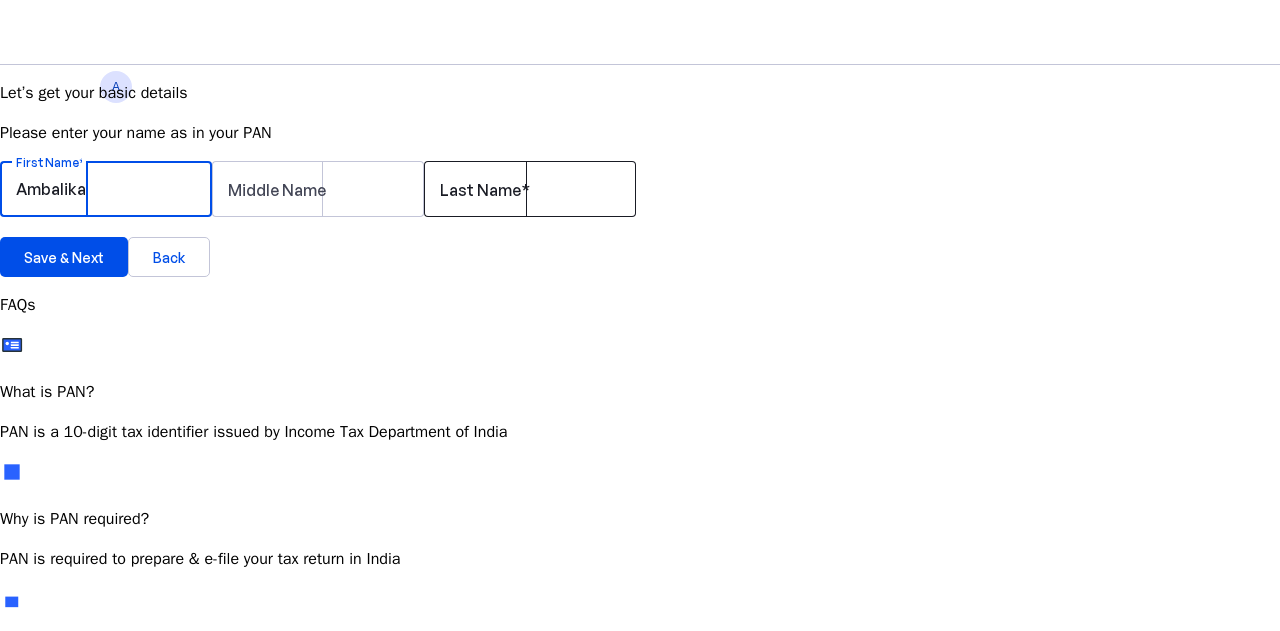 type on "Ambalika" 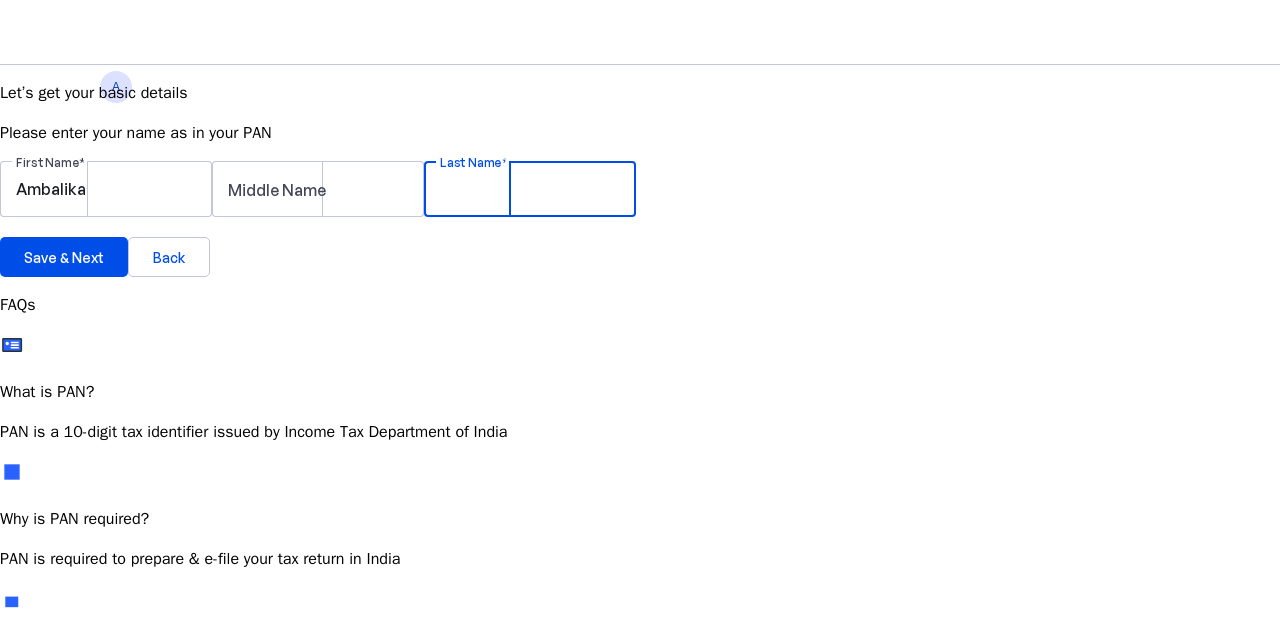 click on "Last Name" at bounding box center (530, 189) 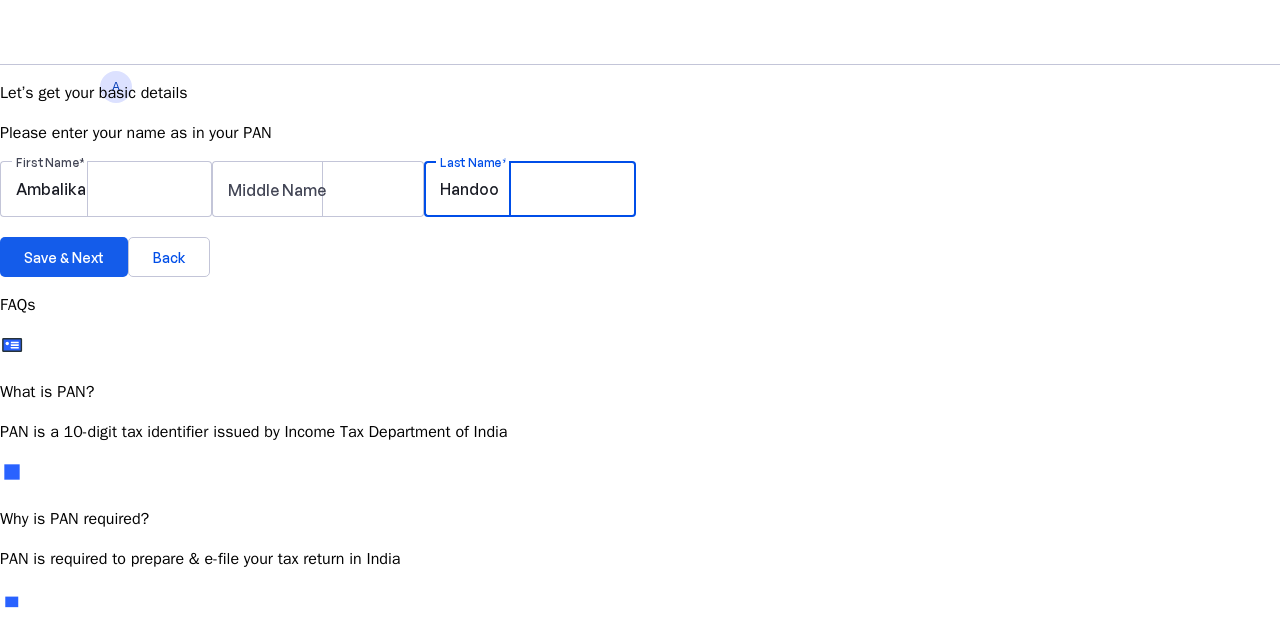 type on "Handoo" 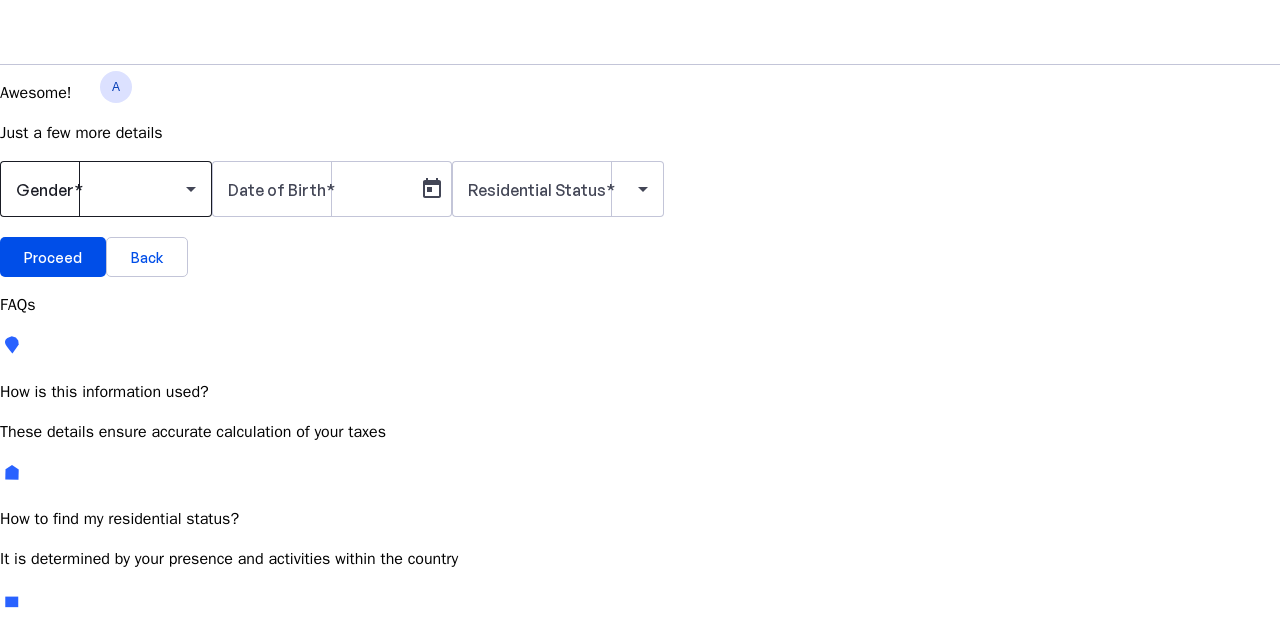 click on "Gender" at bounding box center [106, 189] 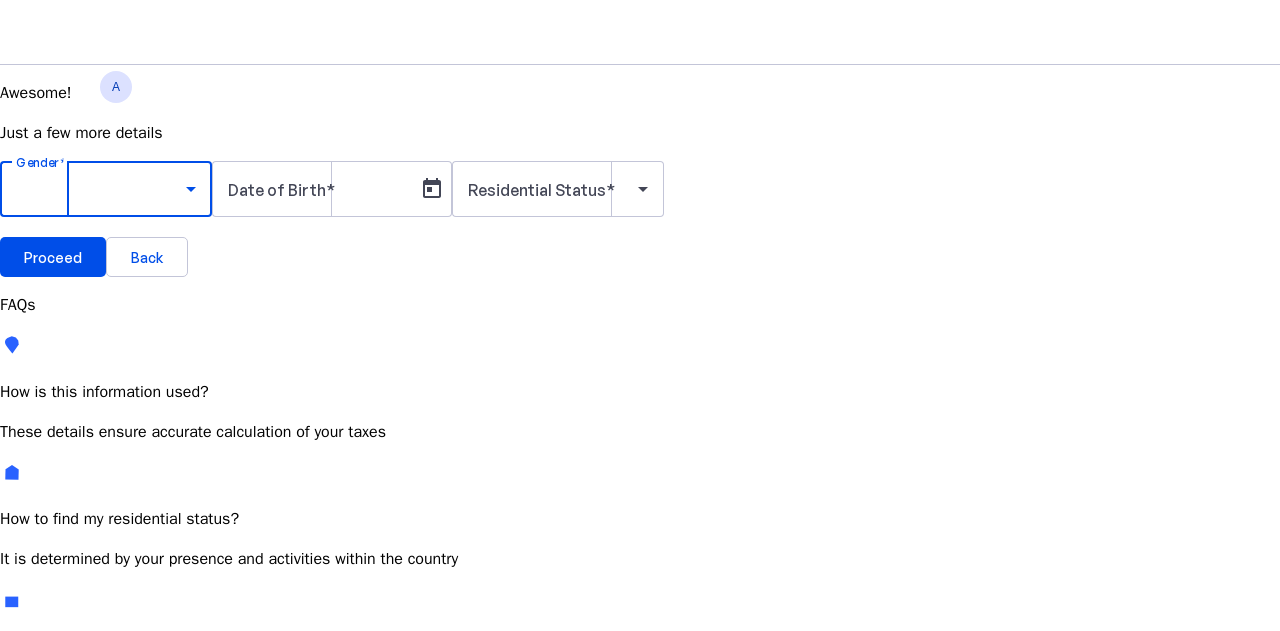 click on "Female" at bounding box center [154, 795] 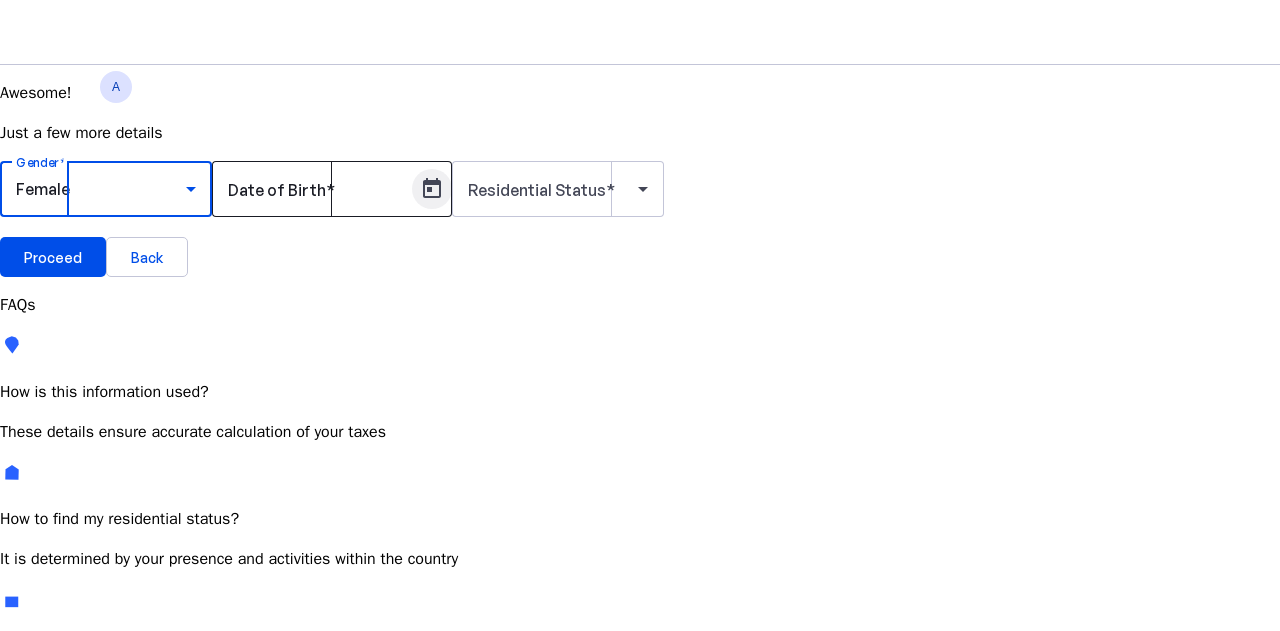 click at bounding box center [432, 189] 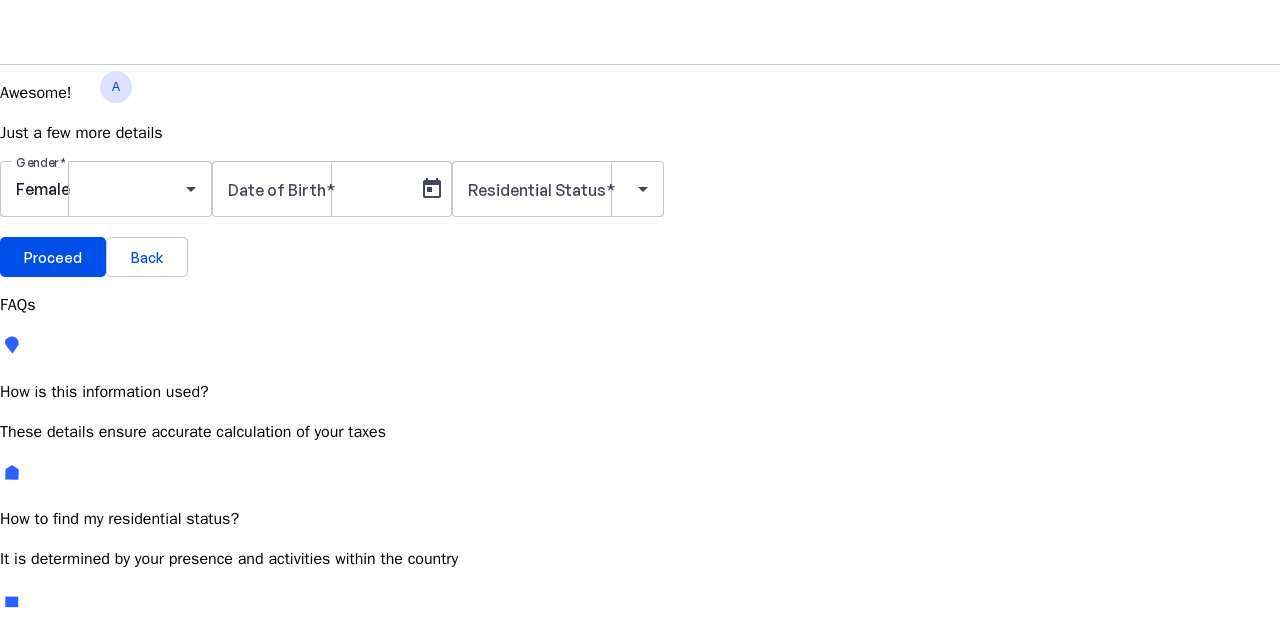 click on "JUL 2025" at bounding box center (116, 755) 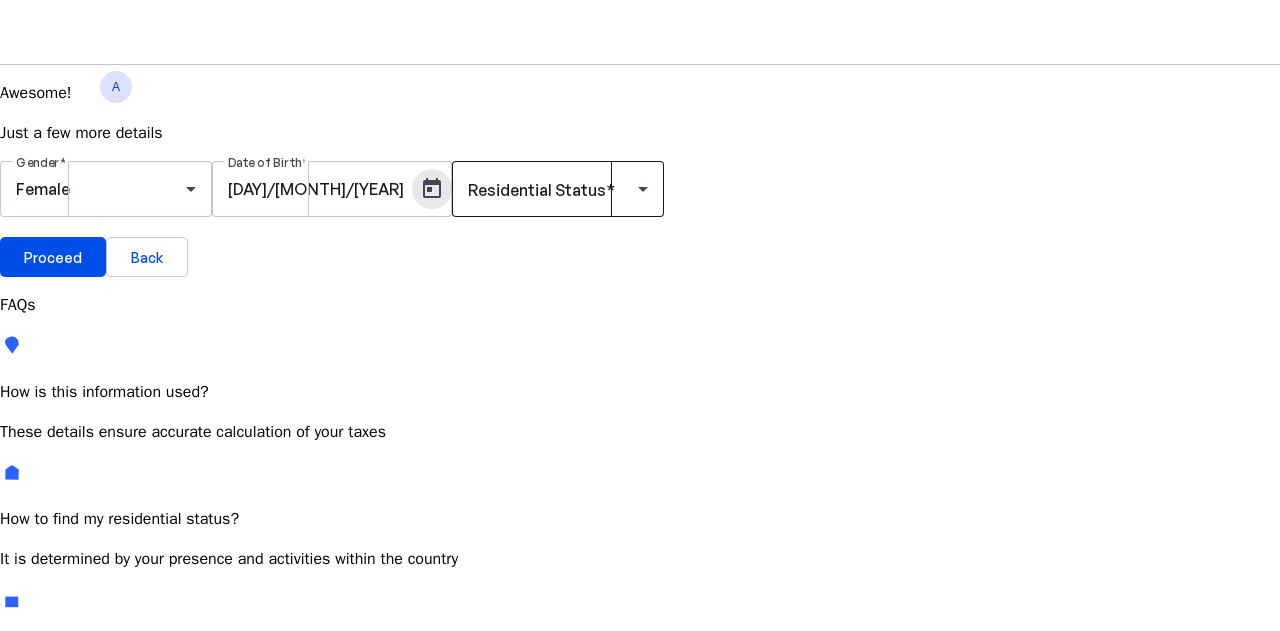 click at bounding box center (553, 189) 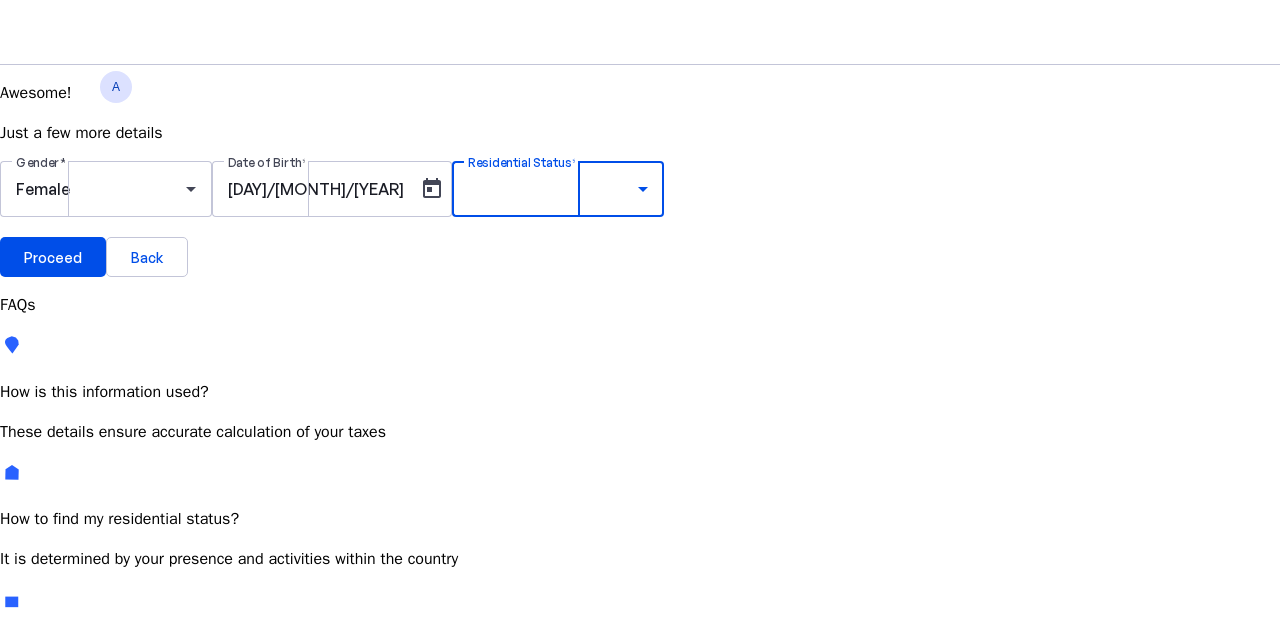 click on "Resident Most Common" at bounding box center (154, 766) 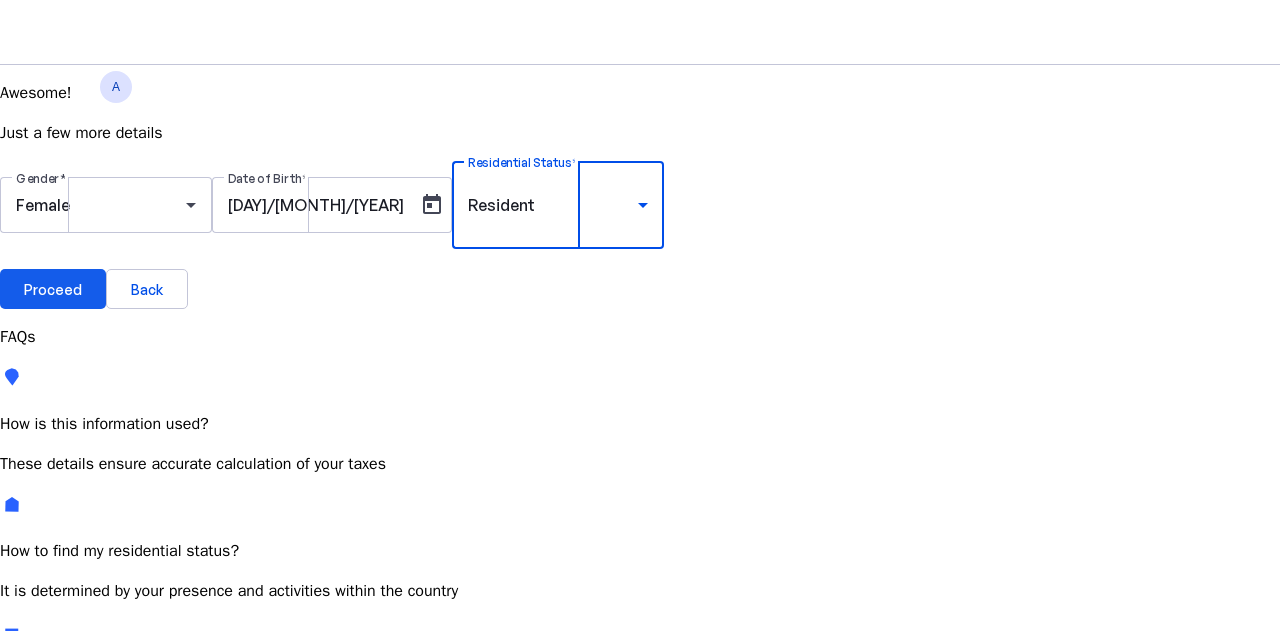 click at bounding box center [53, 289] 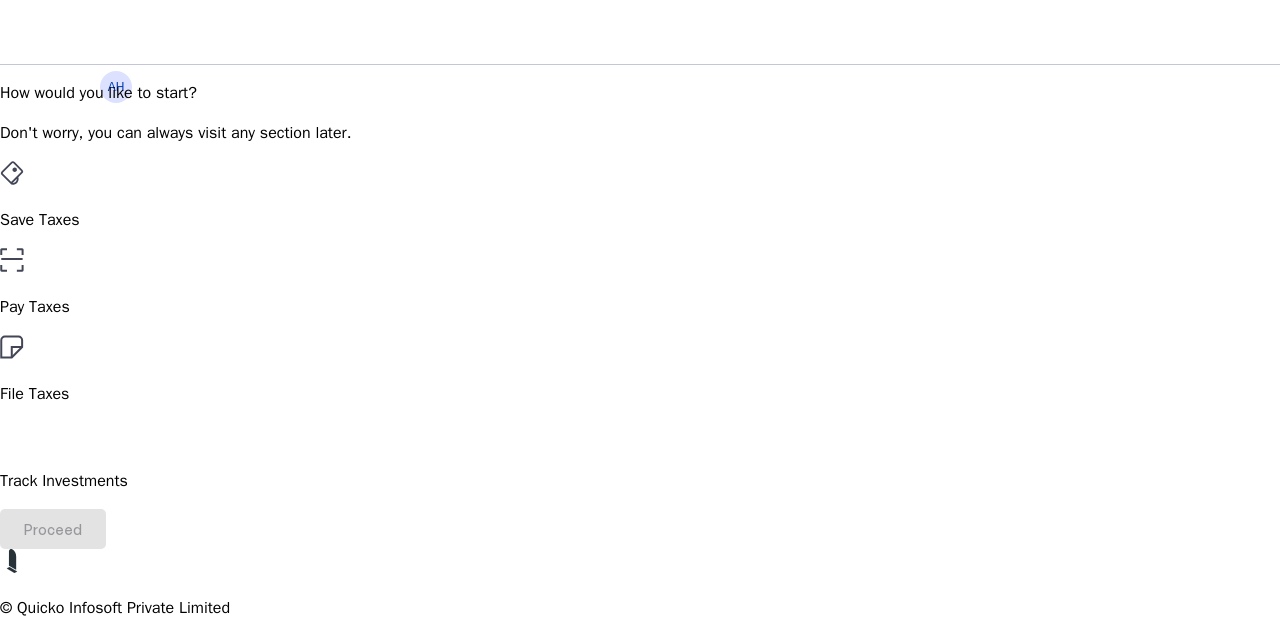 click on "File Taxes" at bounding box center (640, 370) 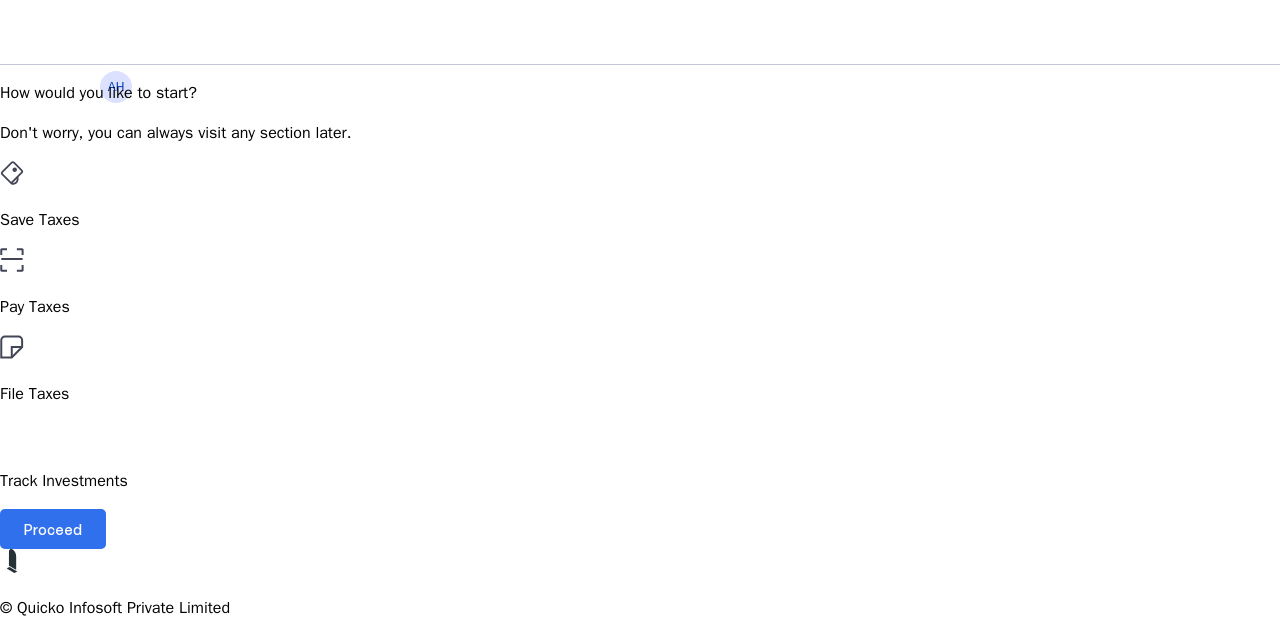 click on "Proceed" at bounding box center (53, 529) 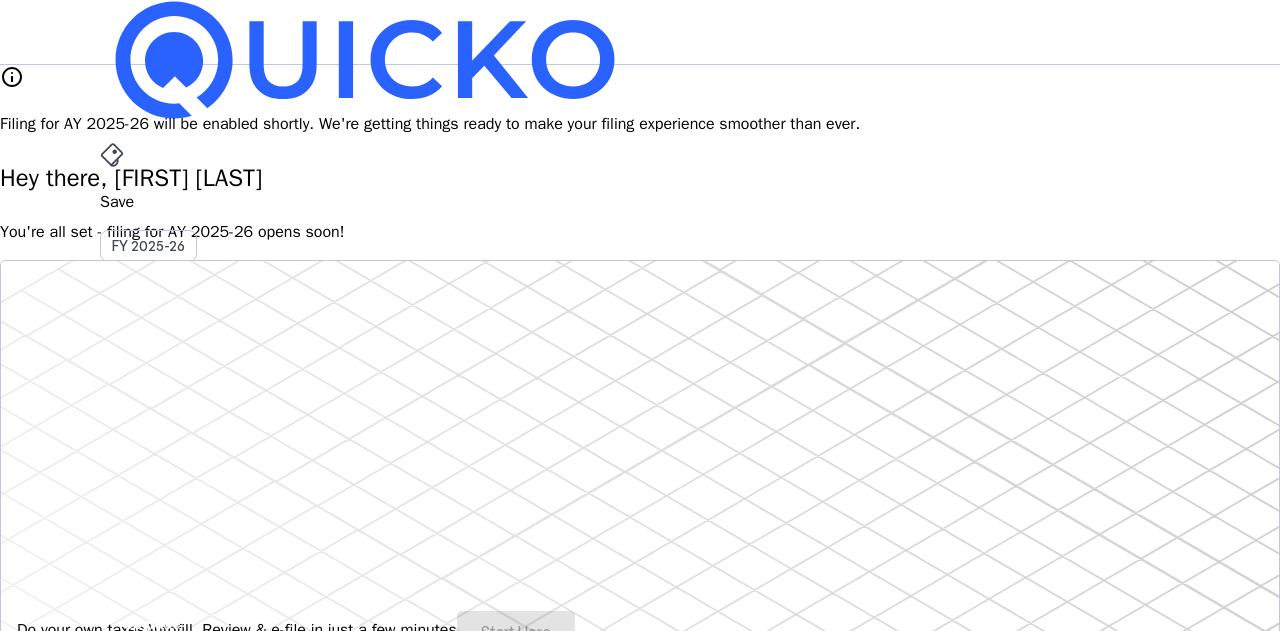 drag, startPoint x: 1279, startPoint y: 169, endPoint x: 1276, endPoint y: 225, distance: 56.0803 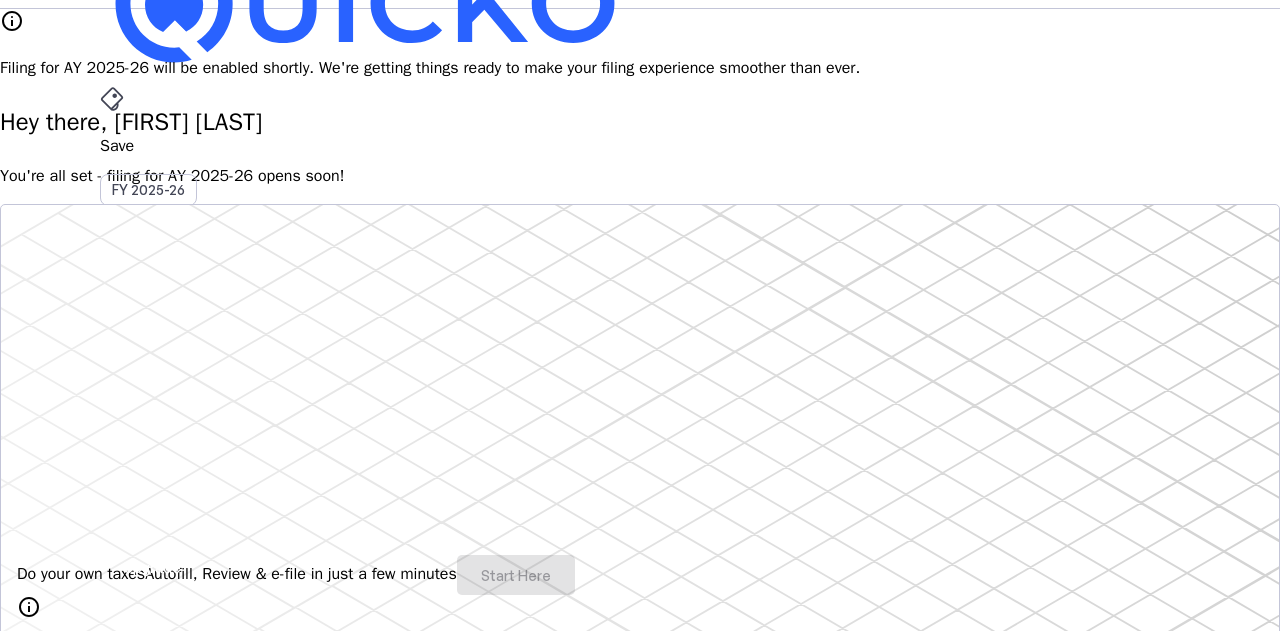 scroll, scrollTop: 125, scrollLeft: 0, axis: vertical 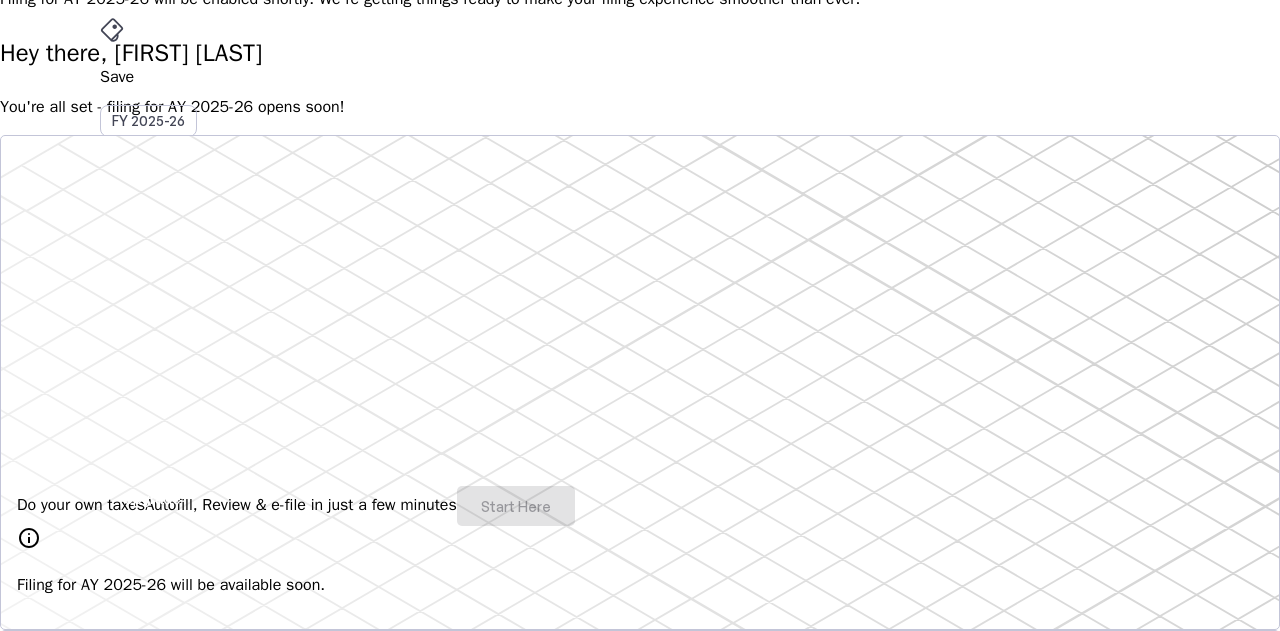 click on "Explore" at bounding box center (67, 1225) 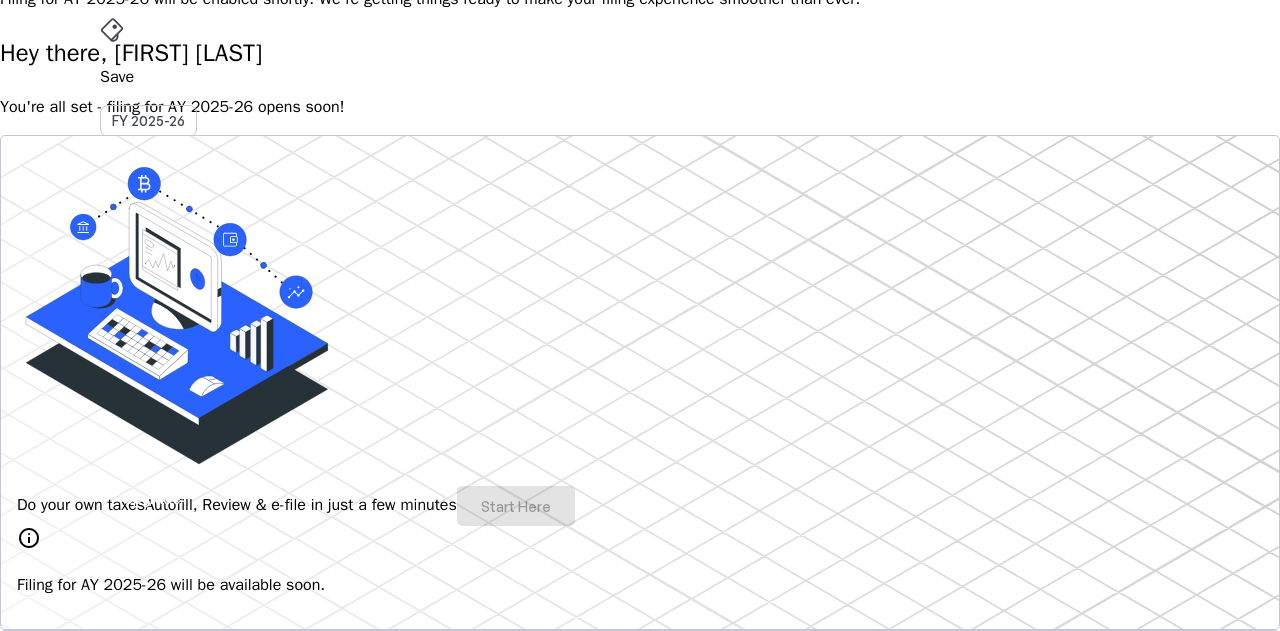 click on "info" at bounding box center (29, 538) 